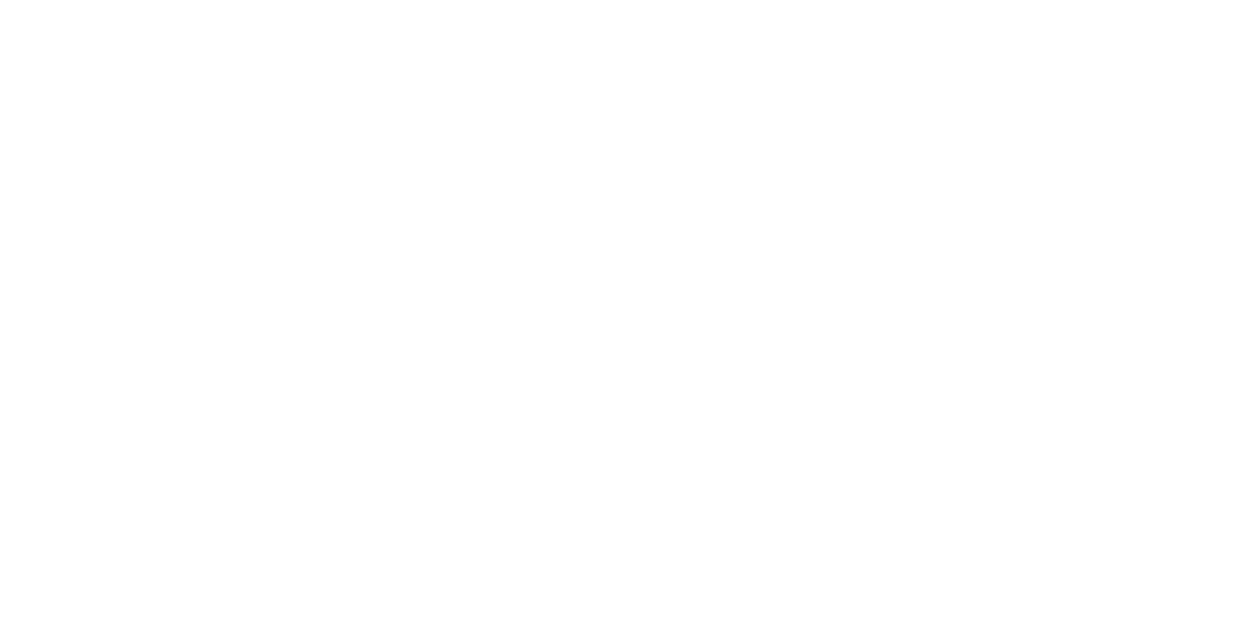 scroll, scrollTop: 0, scrollLeft: 0, axis: both 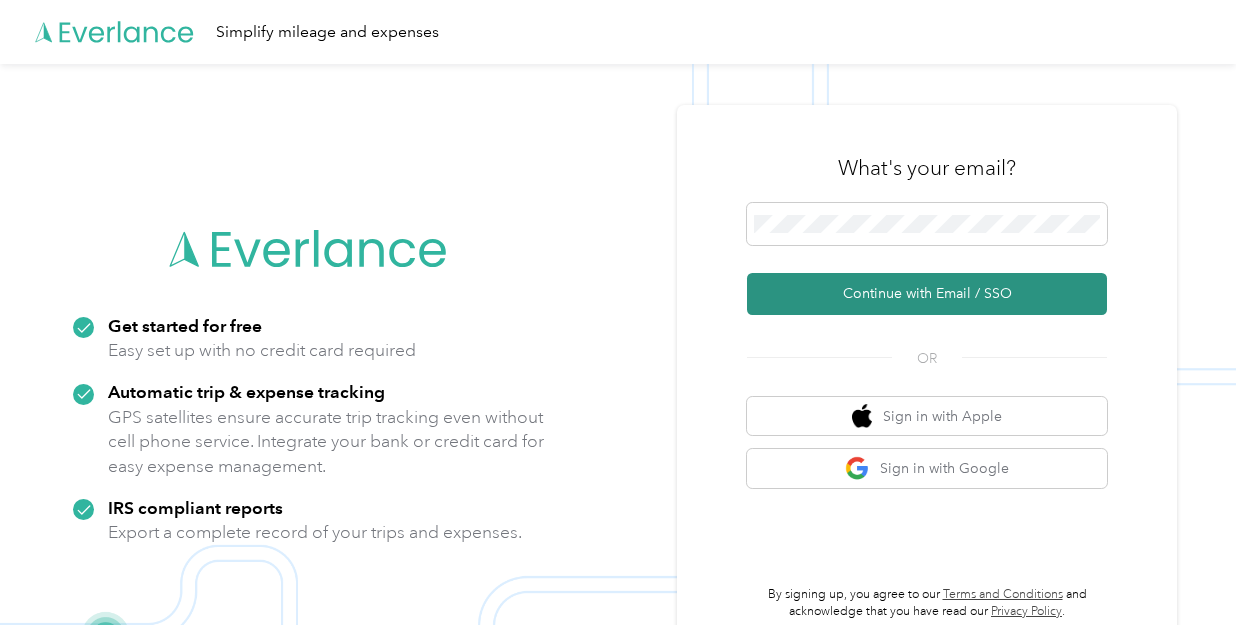 click on "Continue with Email / SSO" at bounding box center [927, 294] 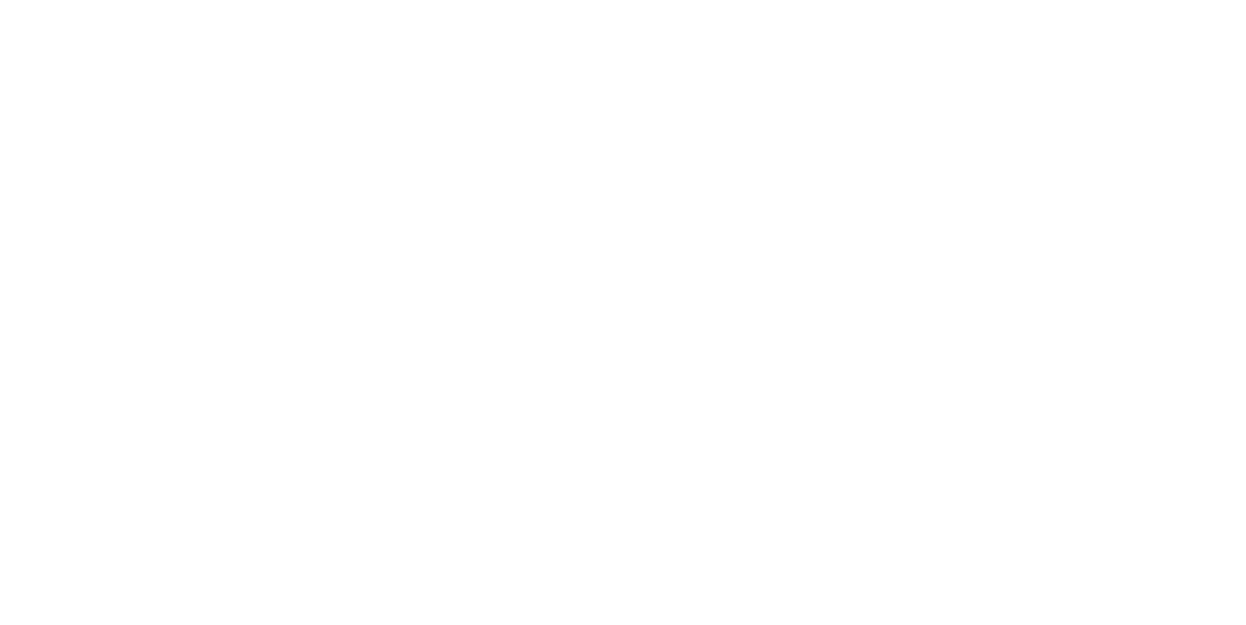 scroll, scrollTop: 0, scrollLeft: 0, axis: both 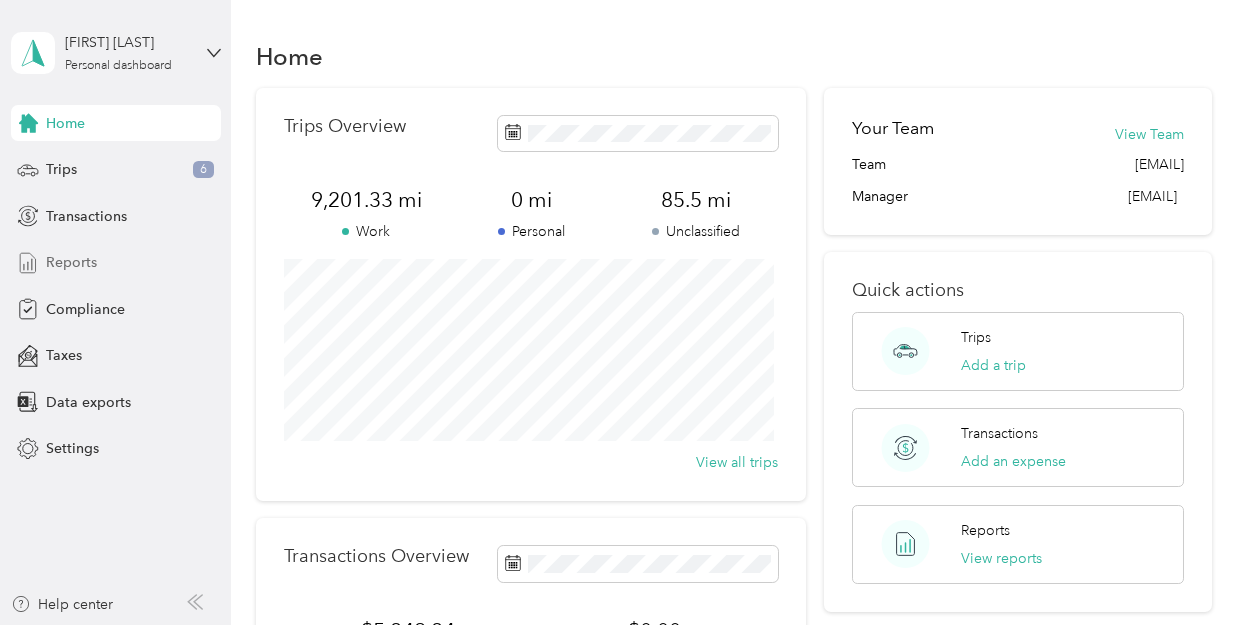 click on "Reports" at bounding box center [71, 262] 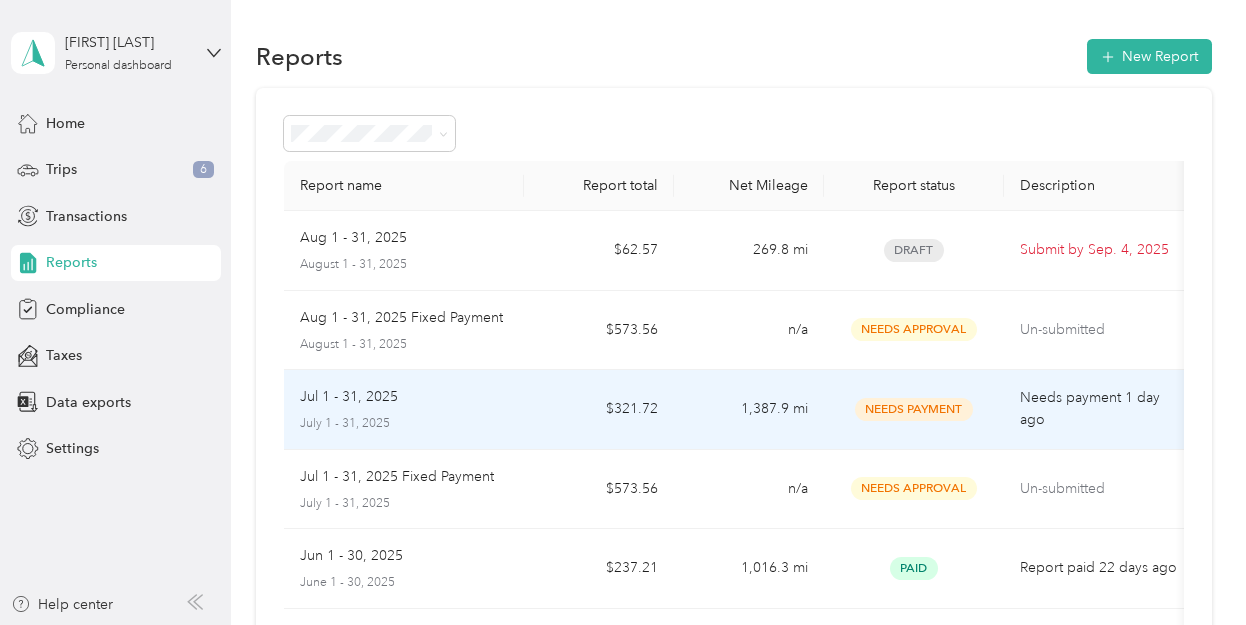 click on "Jul 1 - 31, 2025" at bounding box center [404, 397] 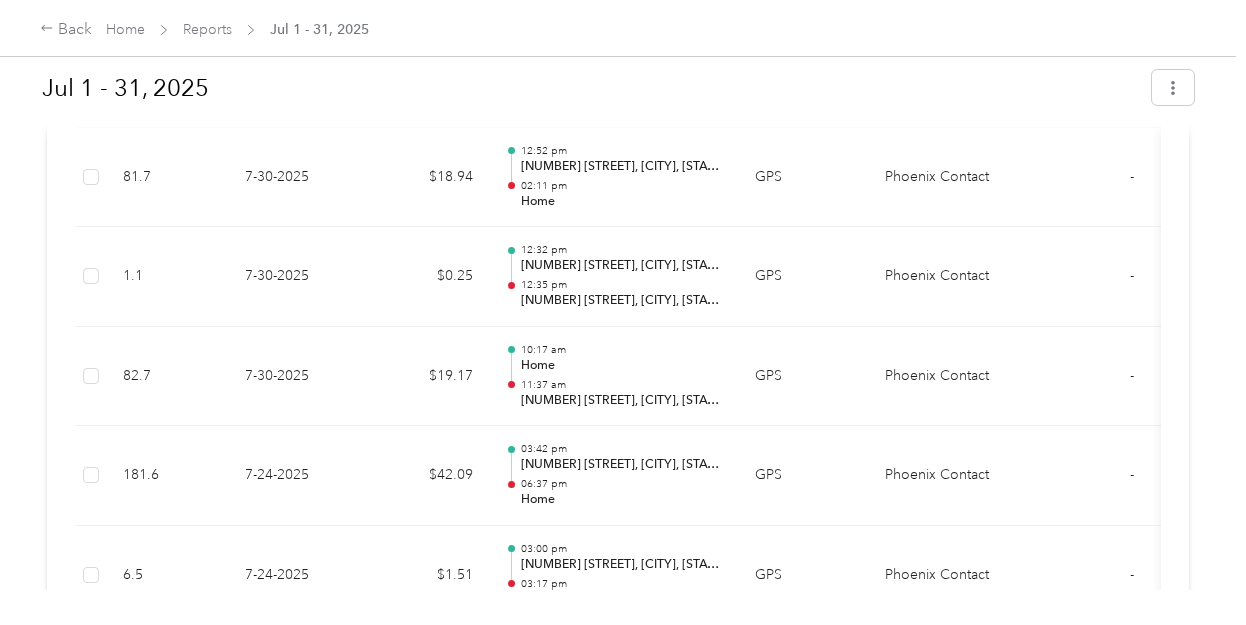 scroll, scrollTop: 775, scrollLeft: 0, axis: vertical 